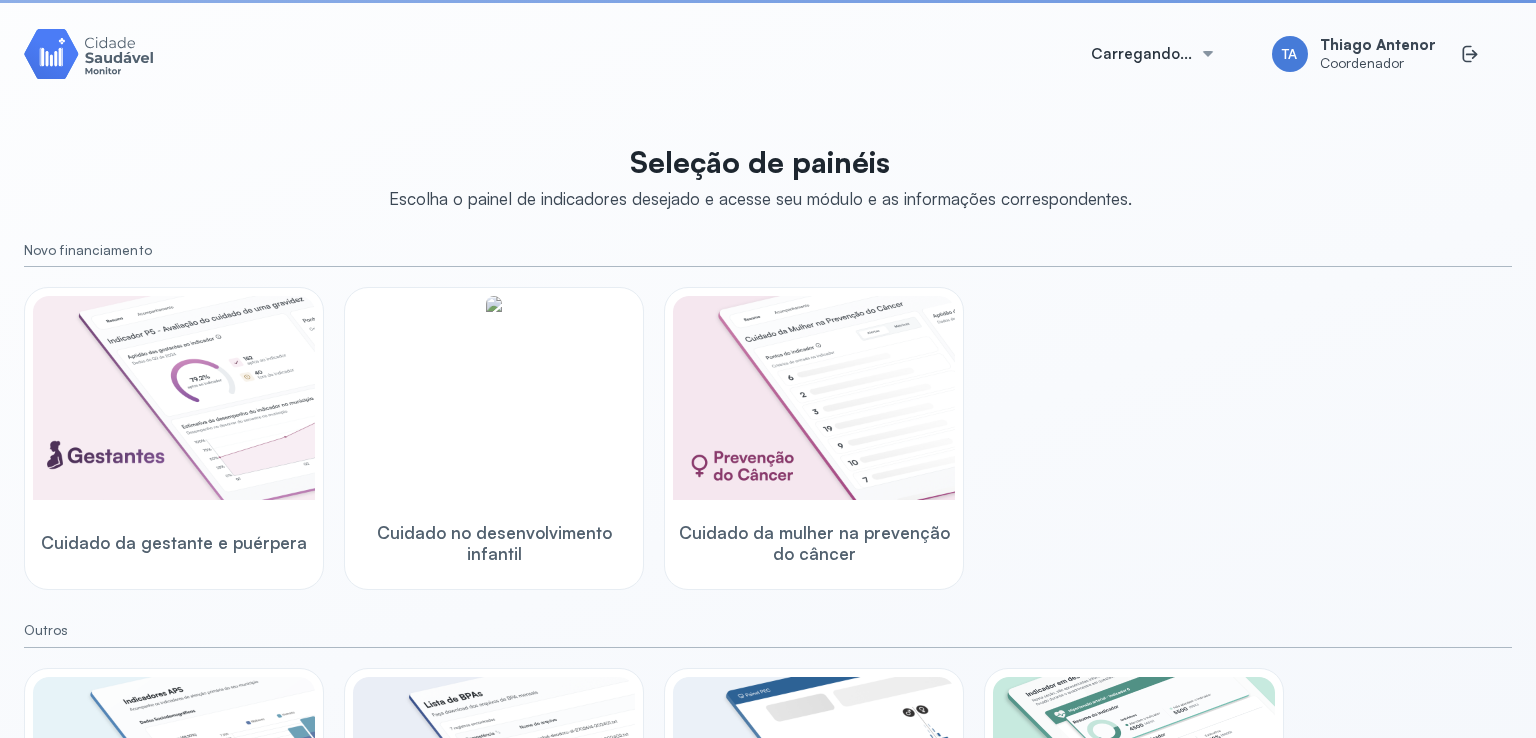 scroll, scrollTop: 0, scrollLeft: 0, axis: both 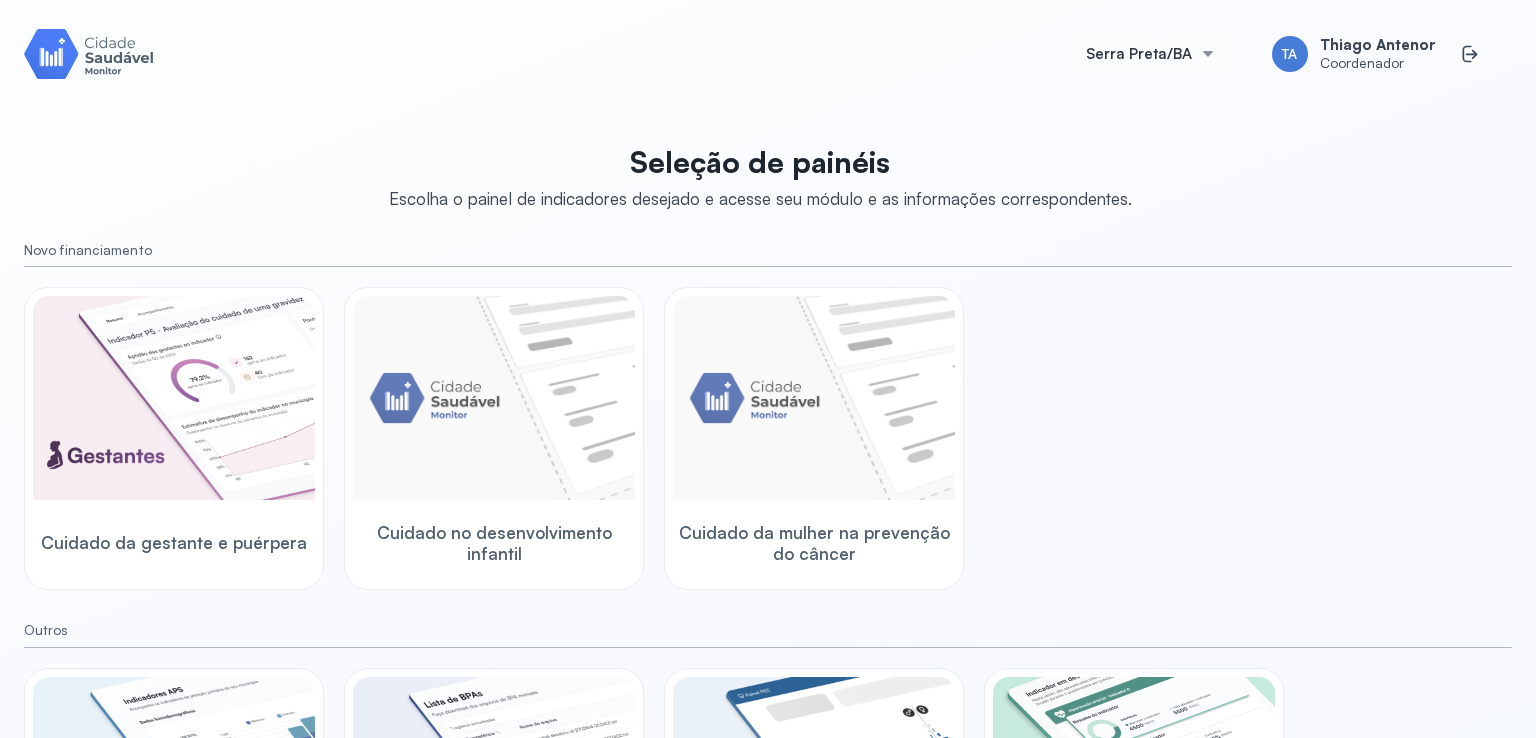 click on "Serra Preta/BA" at bounding box center [1151, 54] 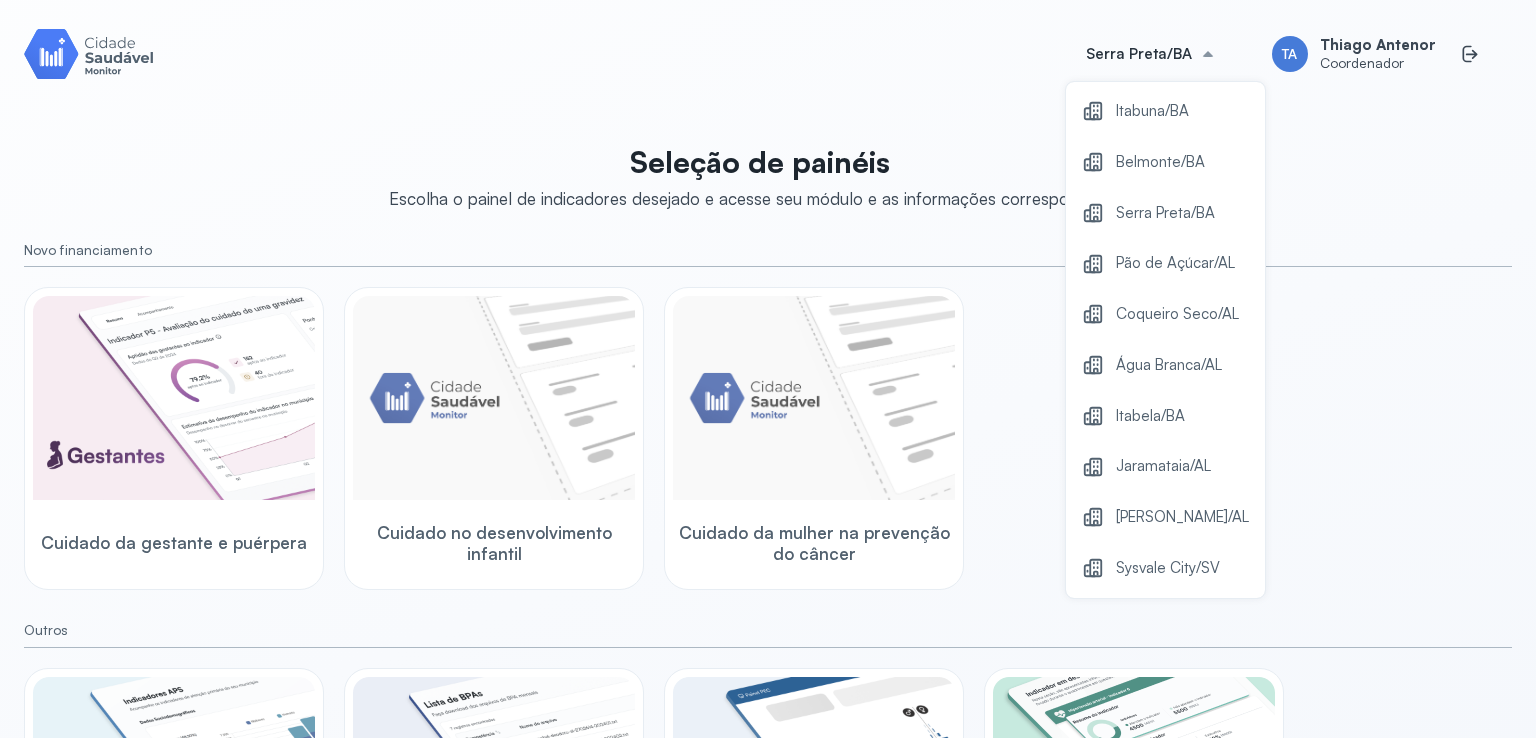 click on "Sysvale City/SV" at bounding box center (1168, 568) 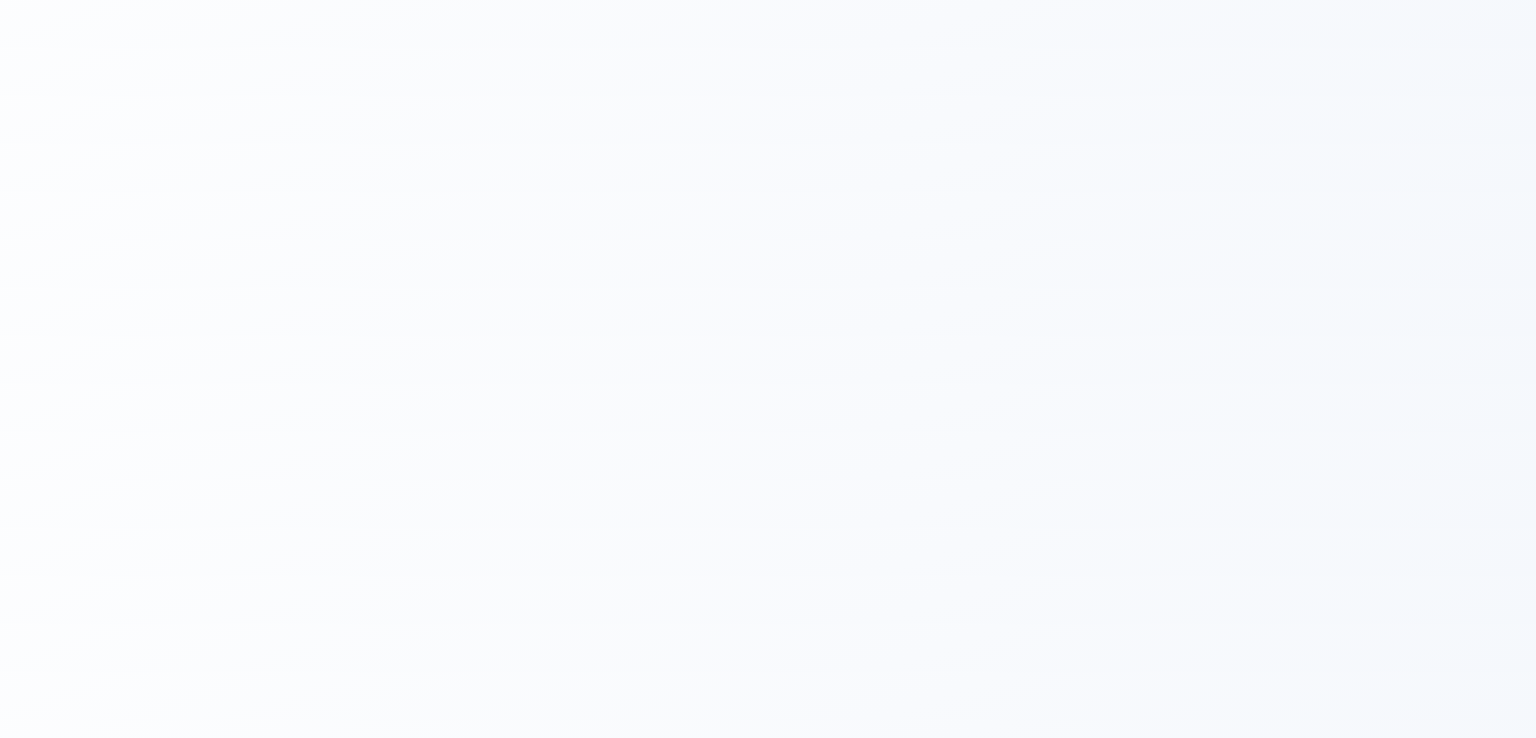 scroll, scrollTop: 0, scrollLeft: 0, axis: both 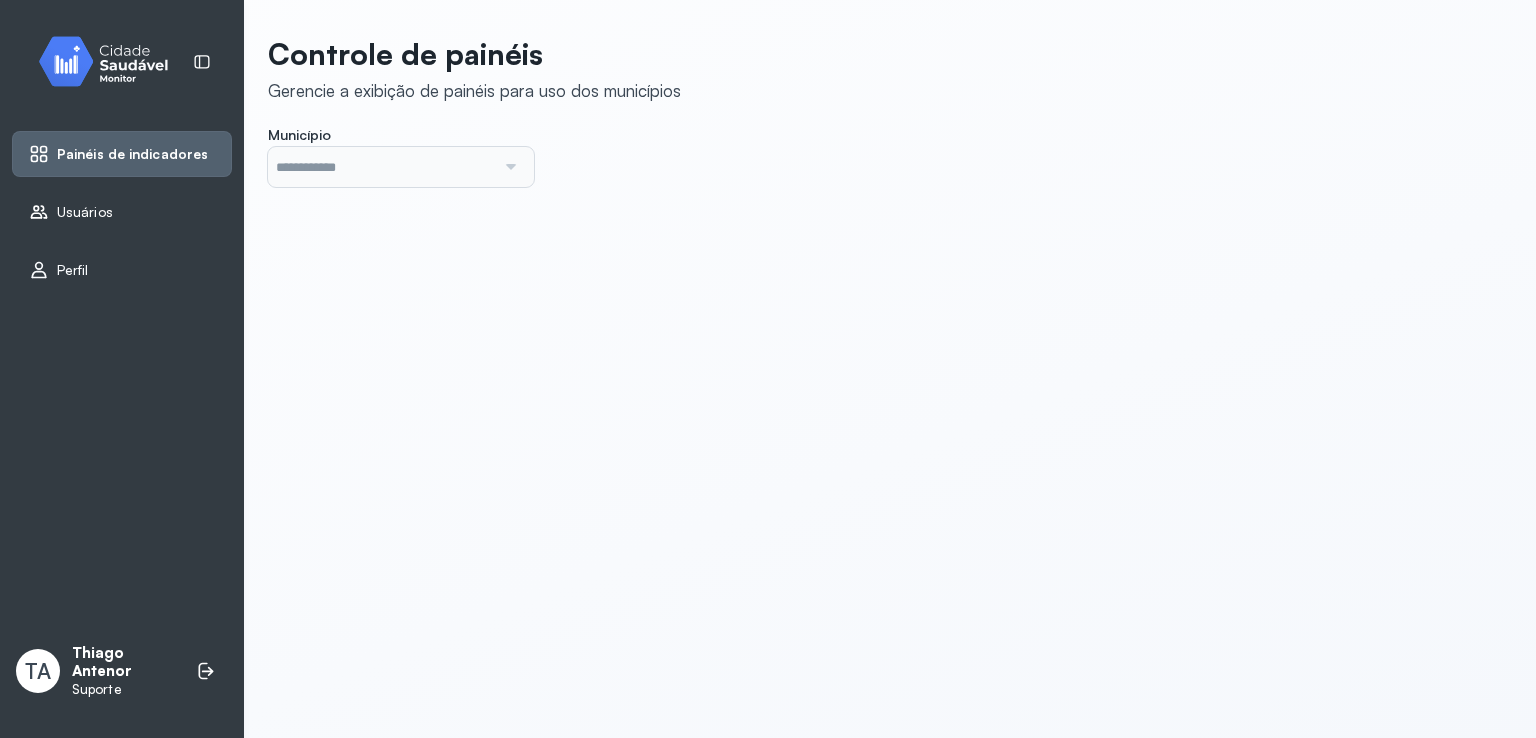 click 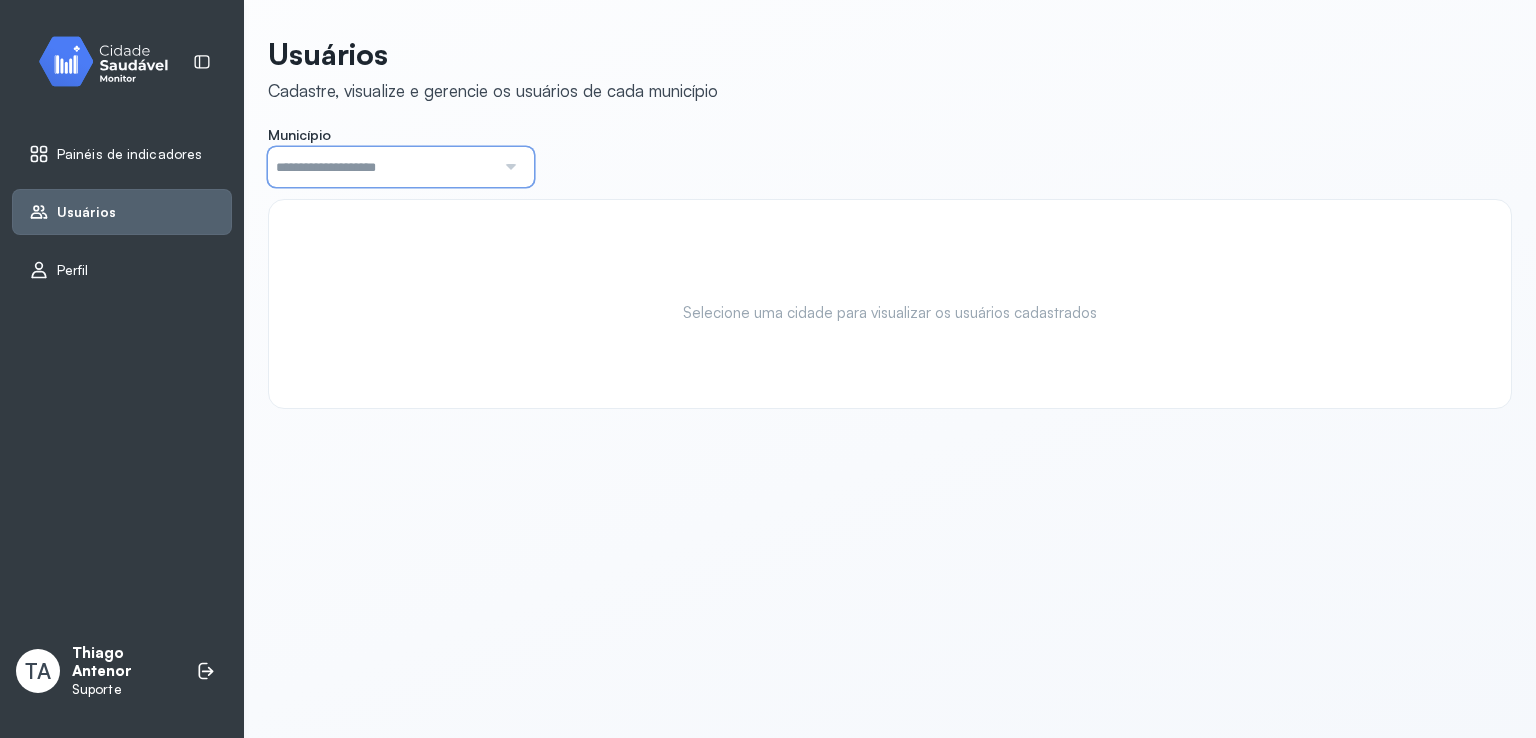click at bounding box center (381, 167) 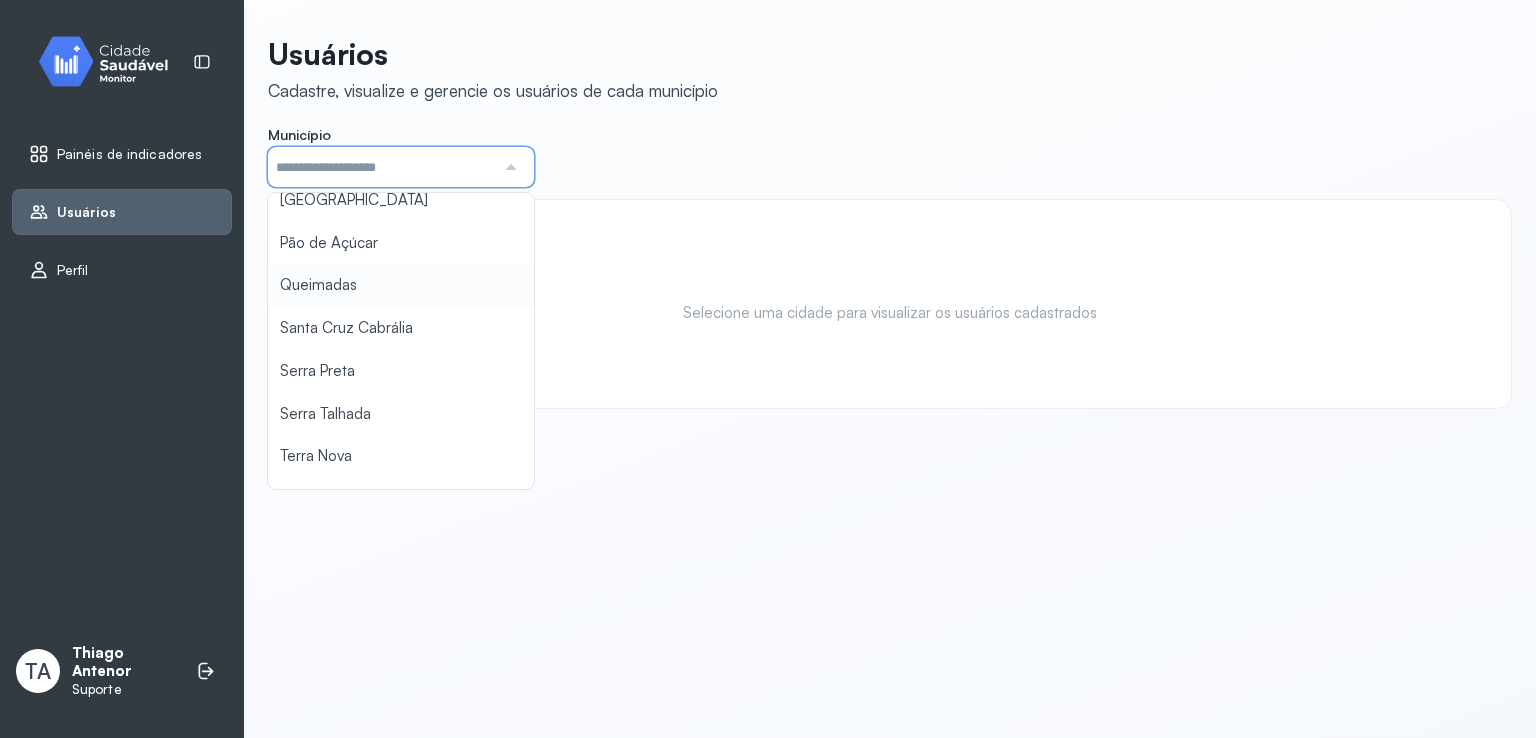 scroll, scrollTop: 944, scrollLeft: 0, axis: vertical 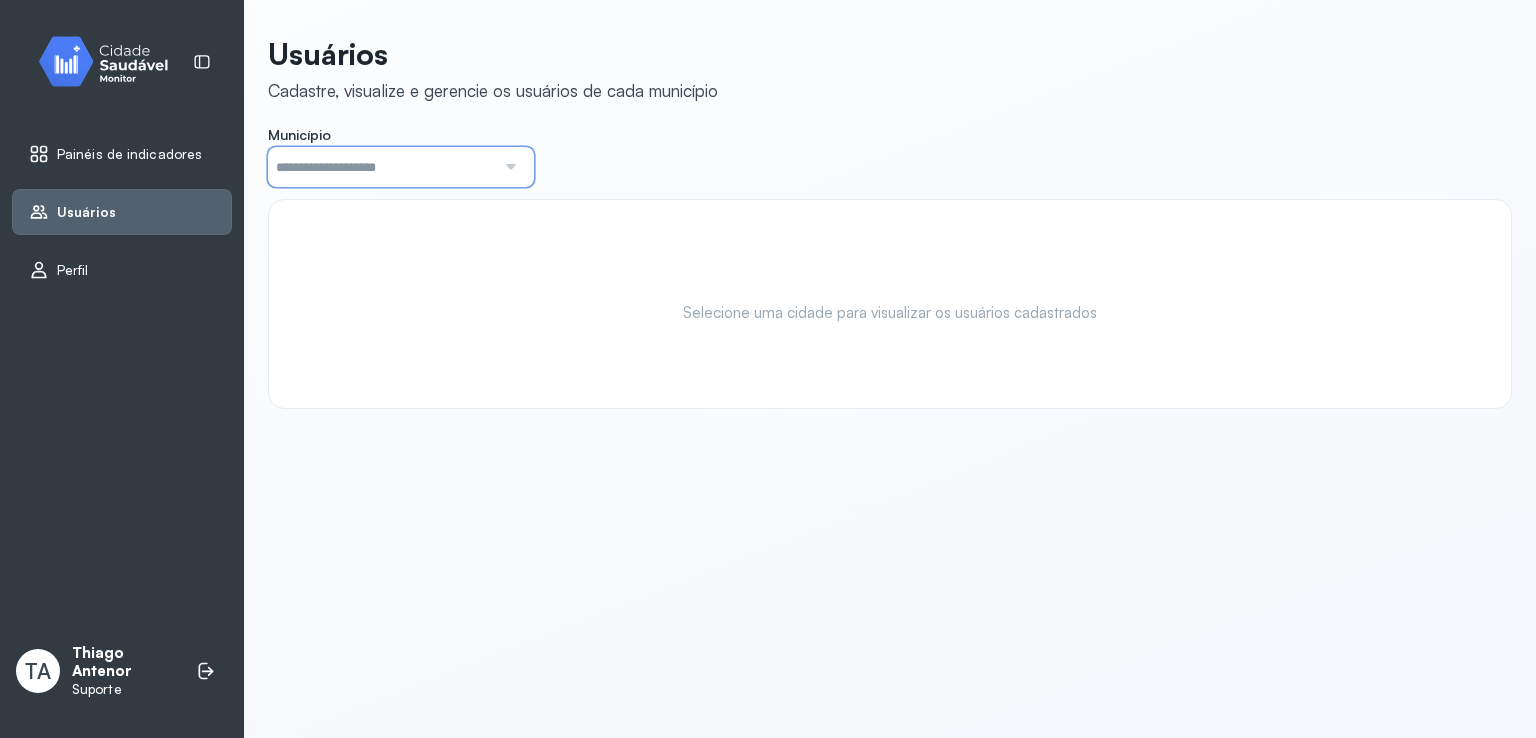 click at bounding box center (381, 167) 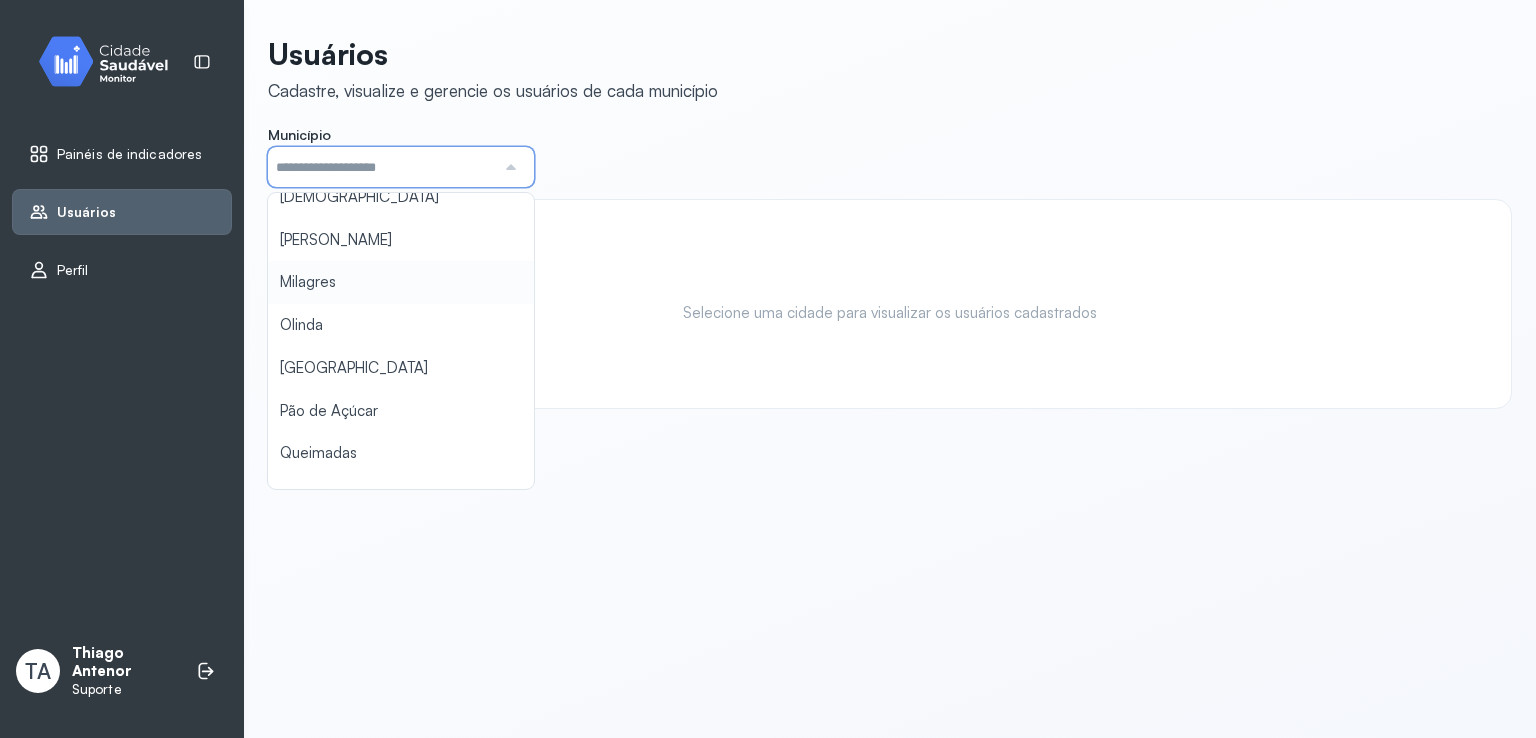 scroll, scrollTop: 544, scrollLeft: 0, axis: vertical 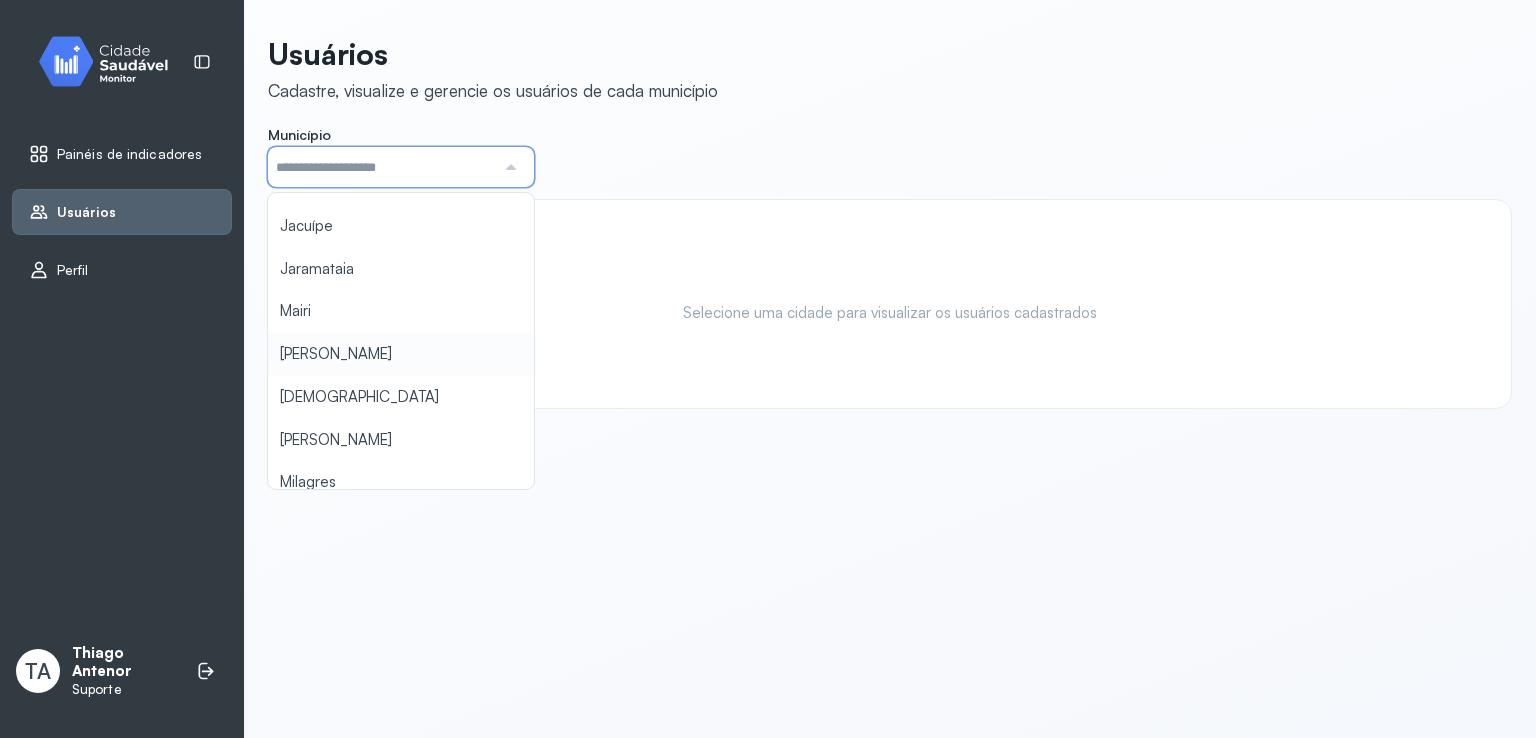 type on "*******" 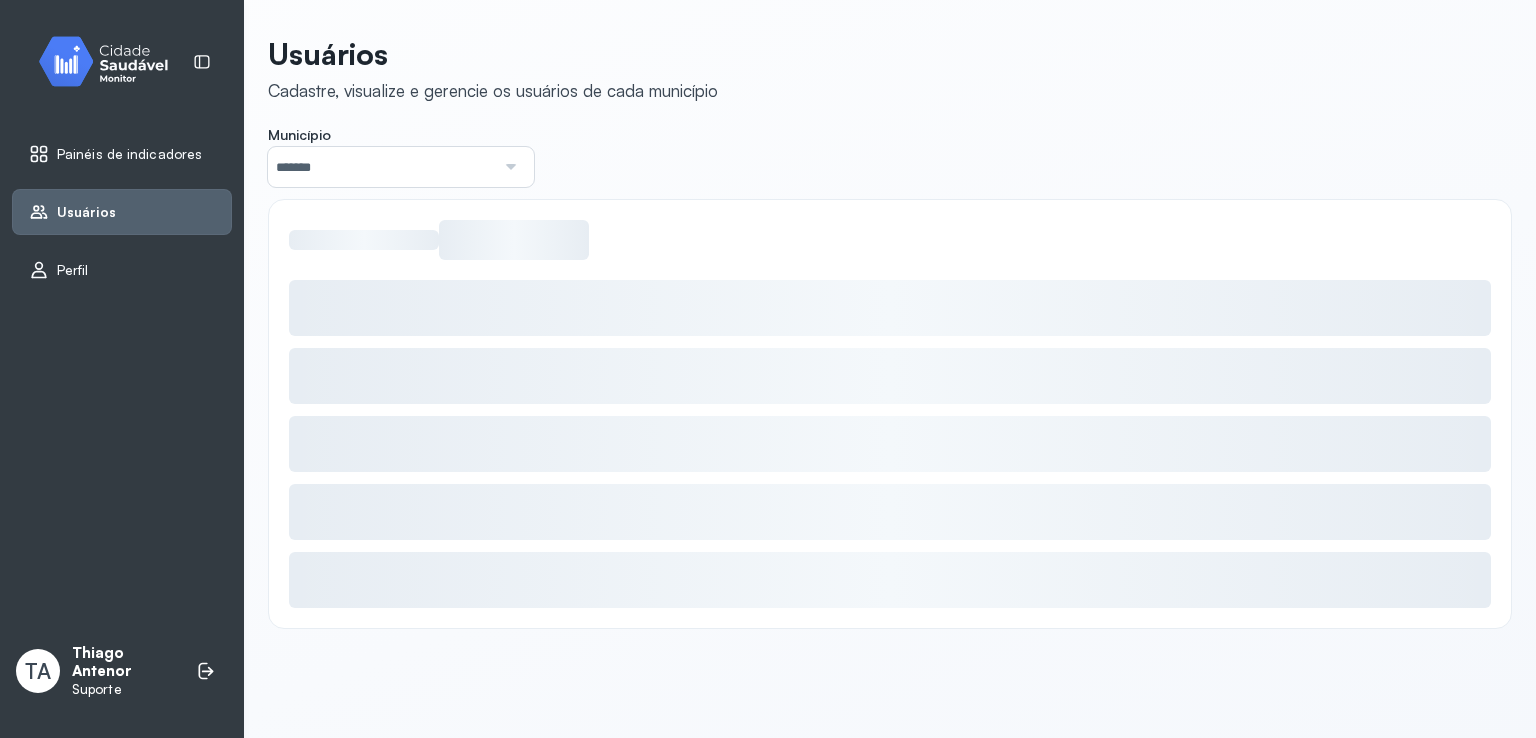 click on "Usuários Cadastre, visualize e gerencie os usuários de cada município Município  ******* Afrânio Água Branca Atalaia Belmonte Camalaú Campo Formoso Capela Caraúbas Coqueiro Seco Coxixola Flexeiras Itabela Itabuna Jacuípe Jaramataia Mairi Marechal Deodoro Messias Miguel Calmon Milagres Olinda Palestina Pão de Açúcar Queimadas Santa Cruz Cabrália Serra Preta Serra Talhada Terra Nova Sysvale City" 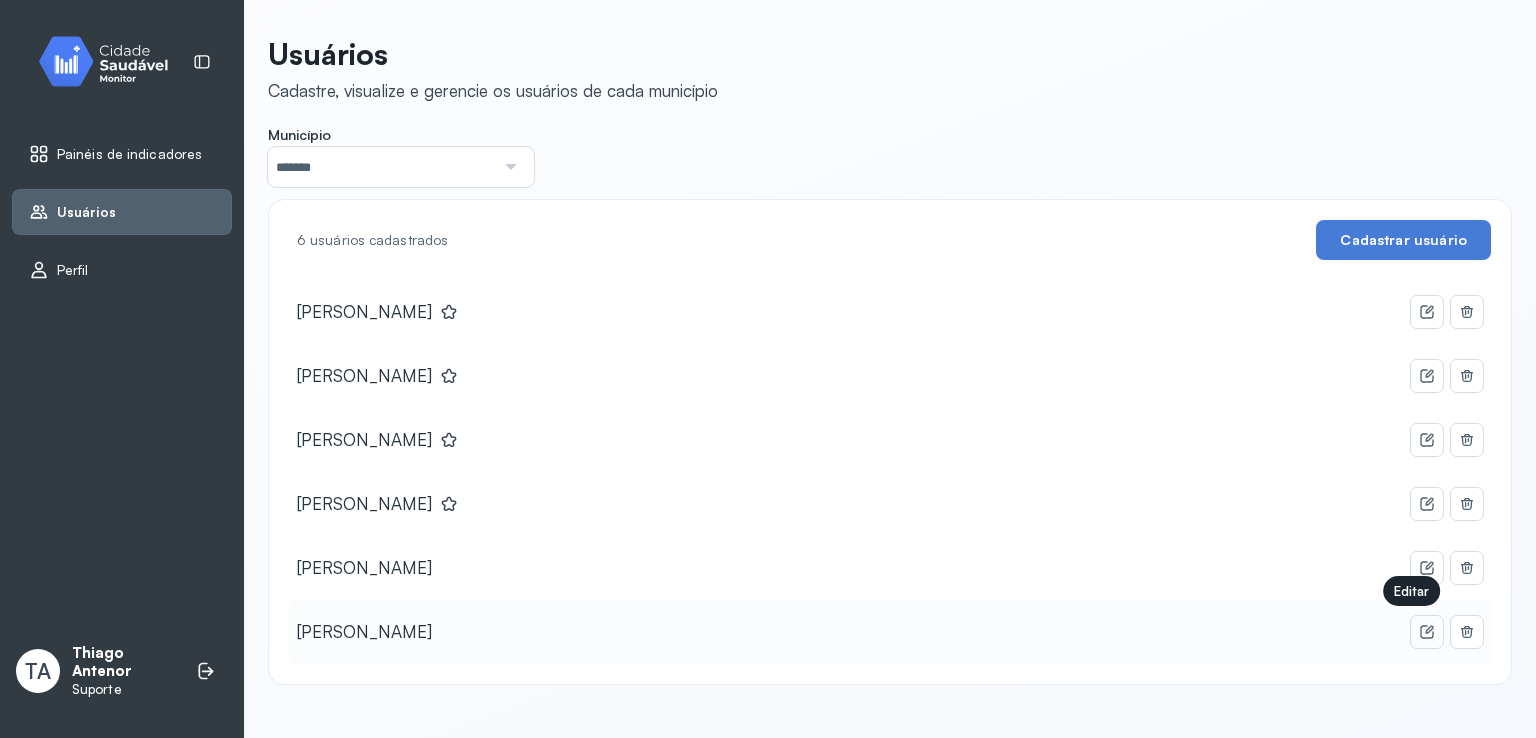 click 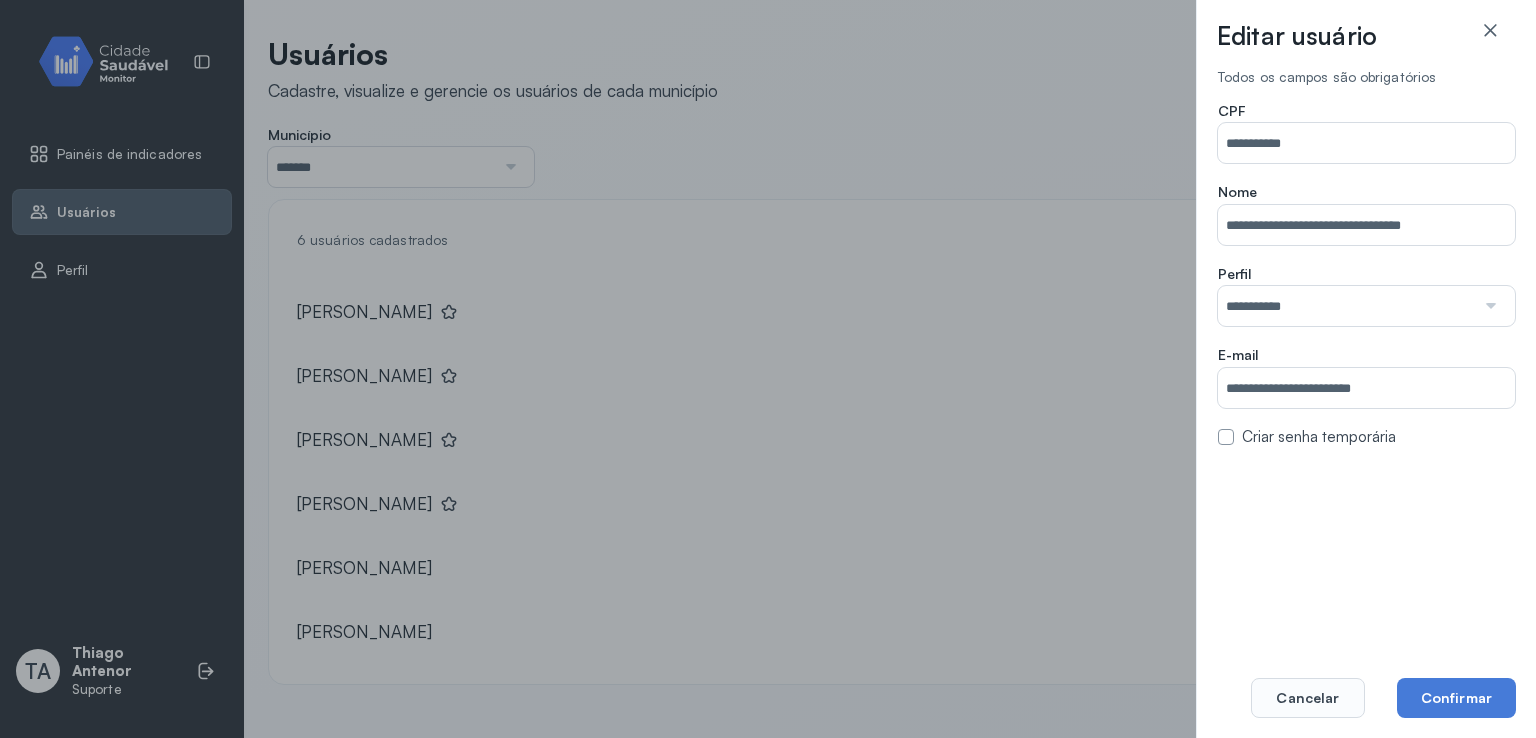 click on "**********" at bounding box center [1366, 369] 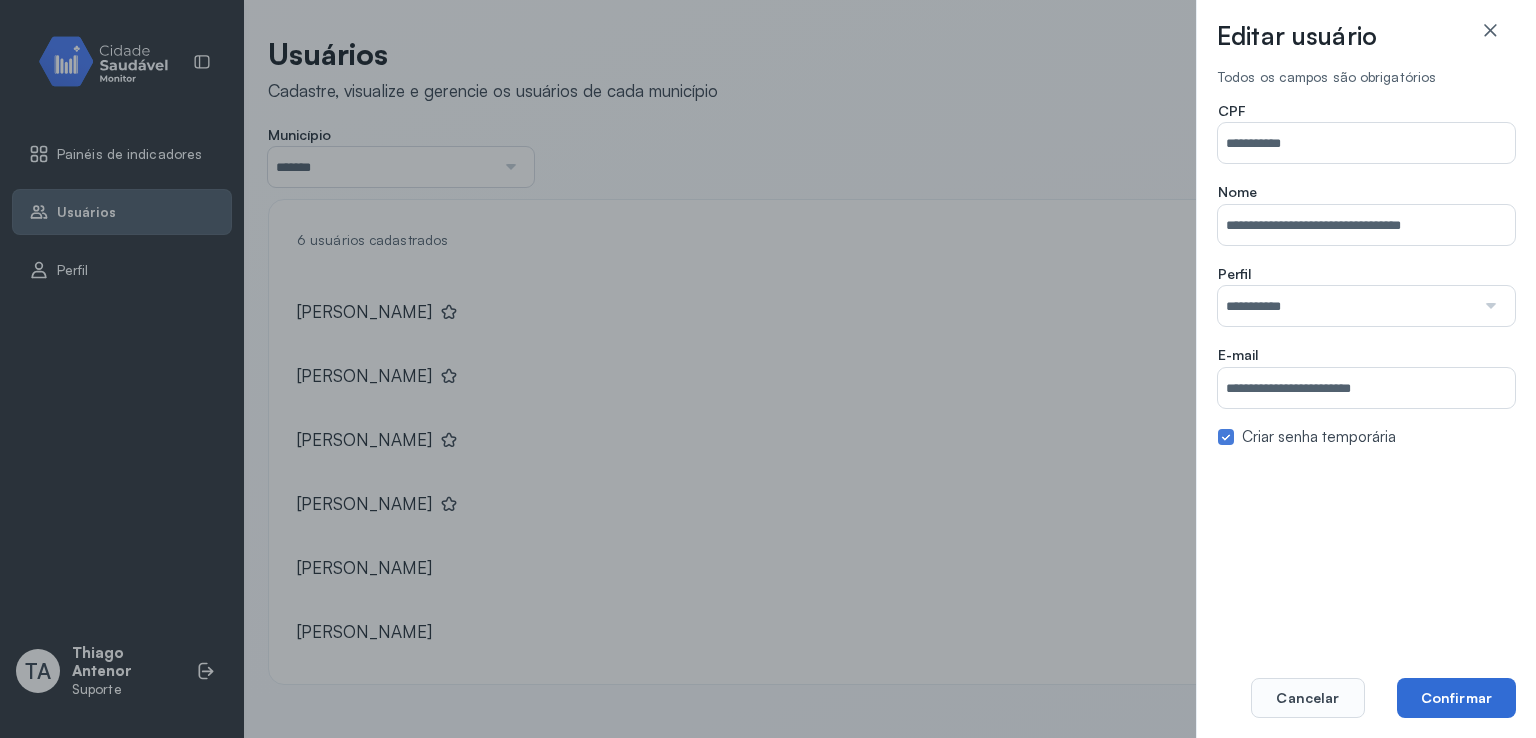 click on "Confirmar" 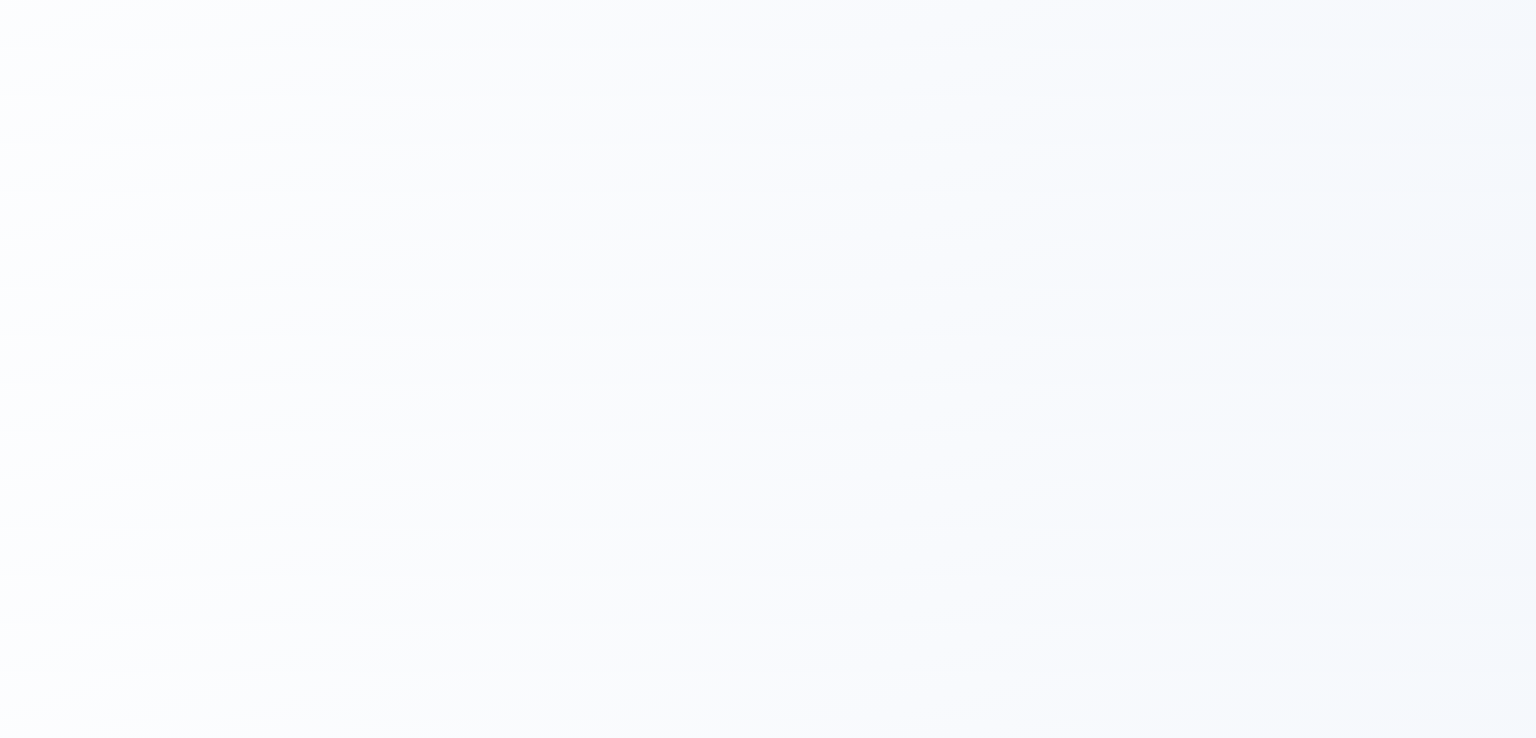 scroll, scrollTop: 0, scrollLeft: 0, axis: both 